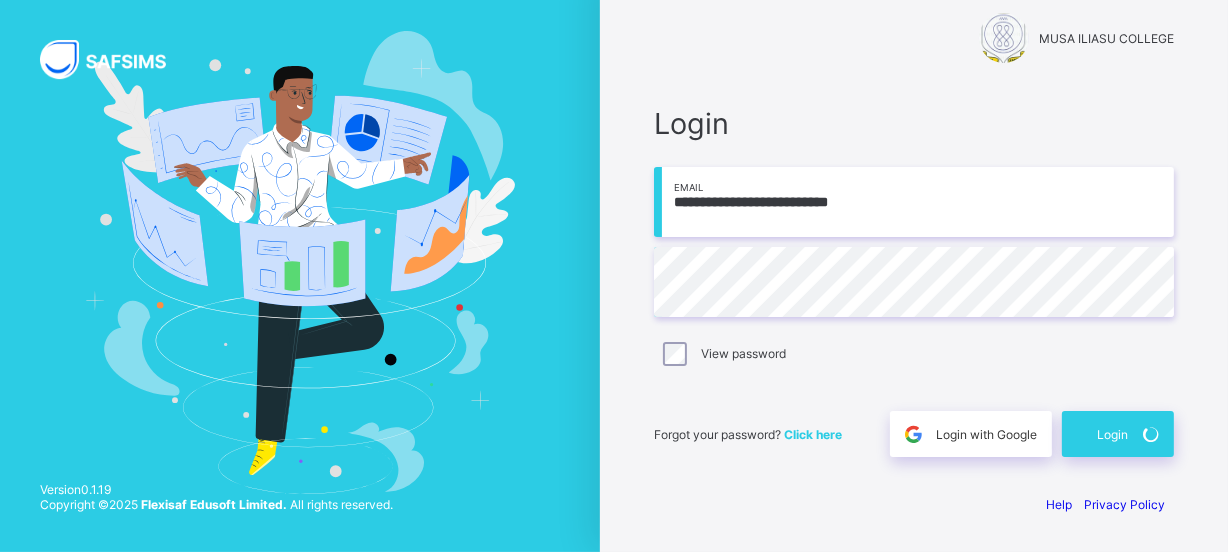 scroll, scrollTop: 27, scrollLeft: 0, axis: vertical 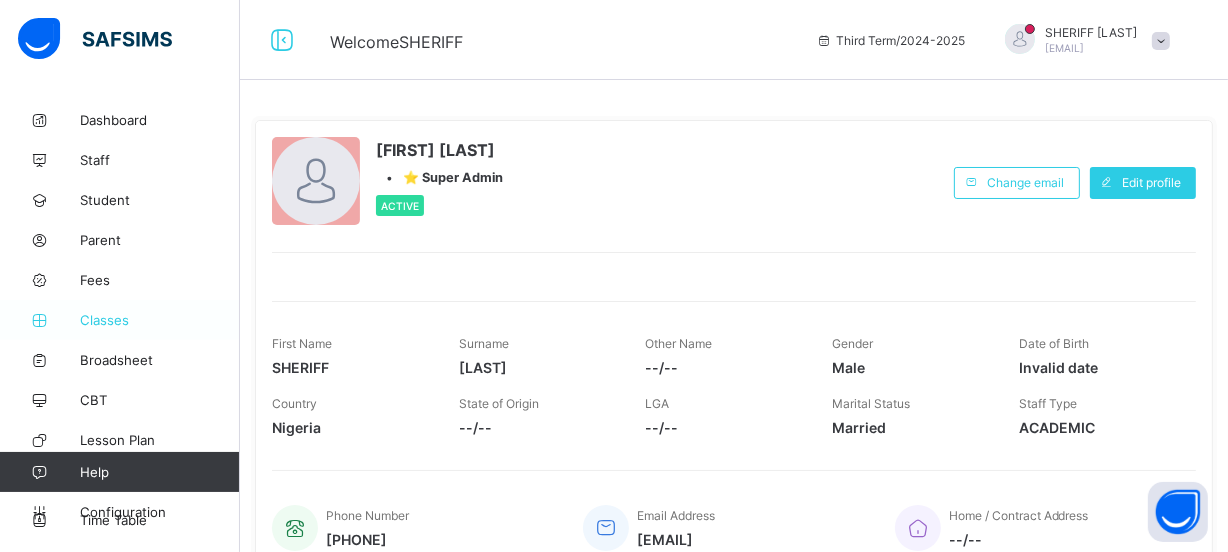 click on "Classes" at bounding box center (160, 320) 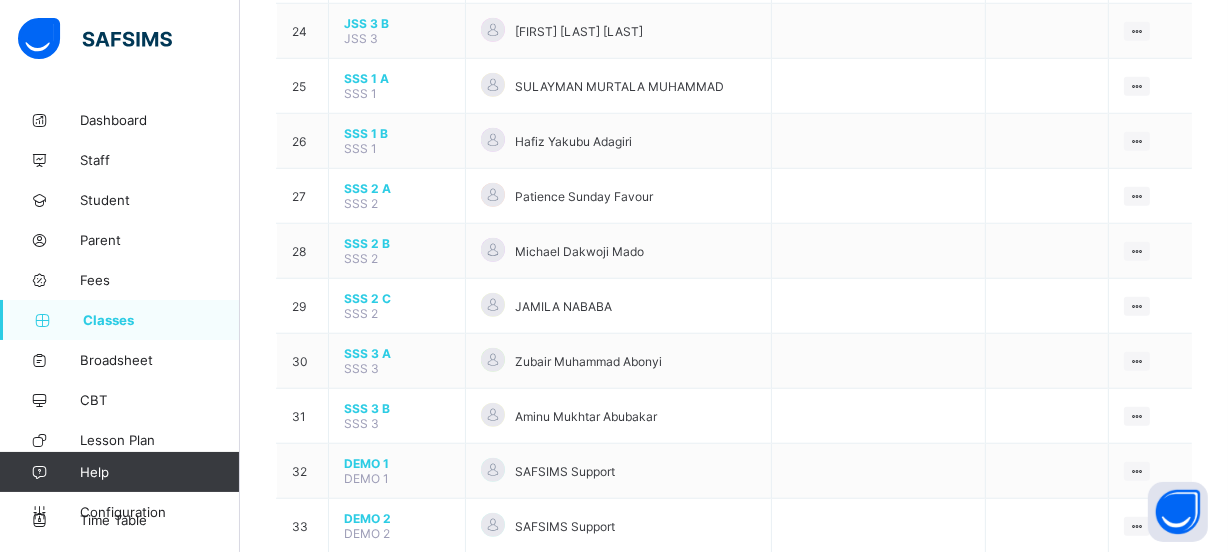 scroll, scrollTop: 1454, scrollLeft: 0, axis: vertical 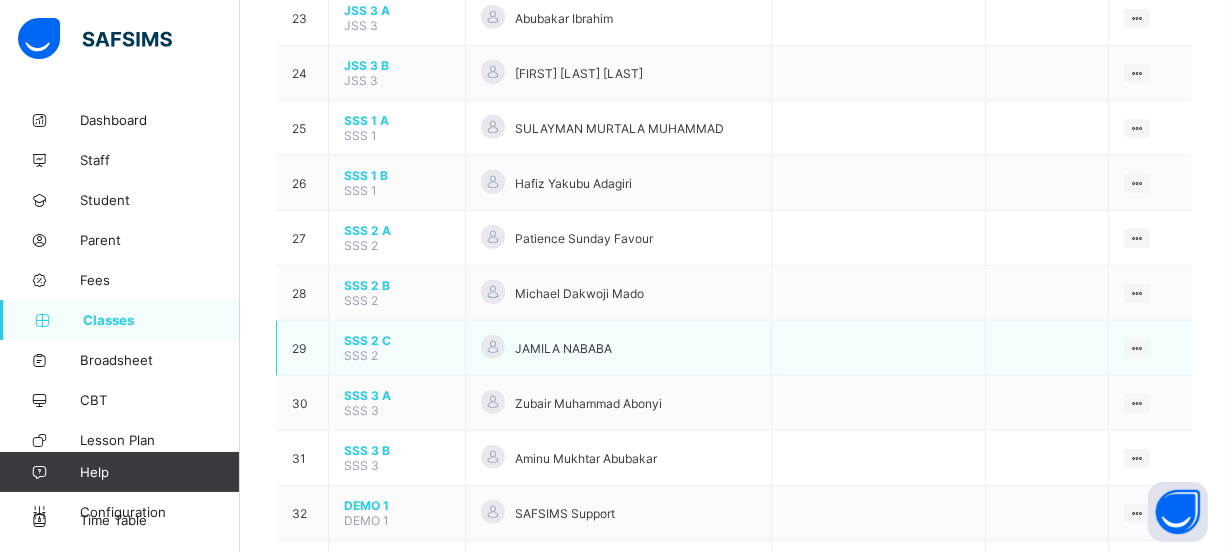 click on "SSS 2" at bounding box center [361, 355] 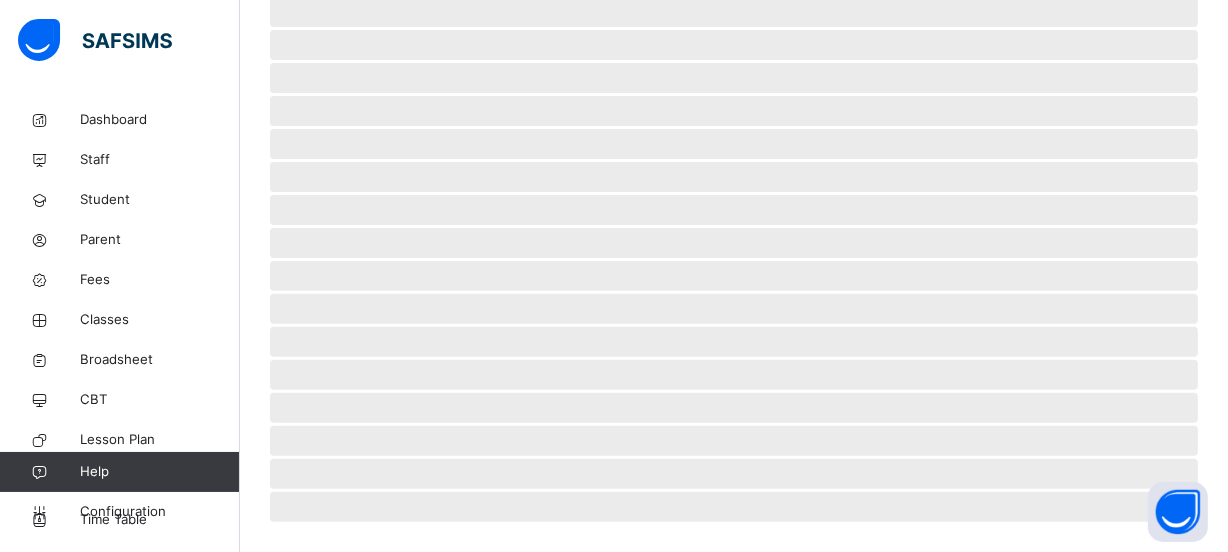 scroll, scrollTop: 535, scrollLeft: 0, axis: vertical 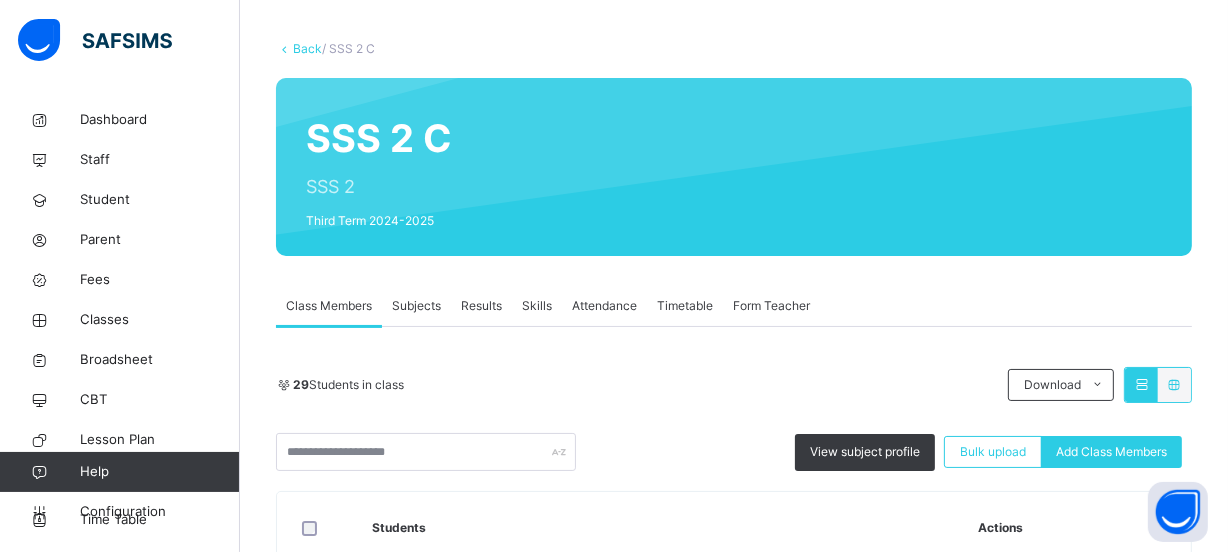 click on "Subjects" at bounding box center (416, 306) 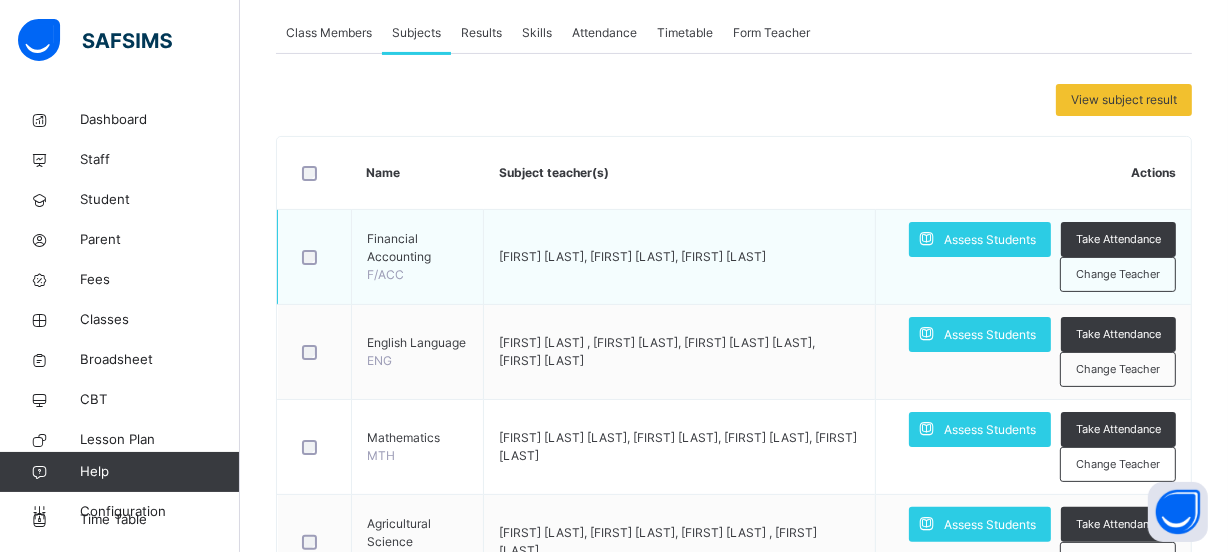 scroll, scrollTop: 454, scrollLeft: 0, axis: vertical 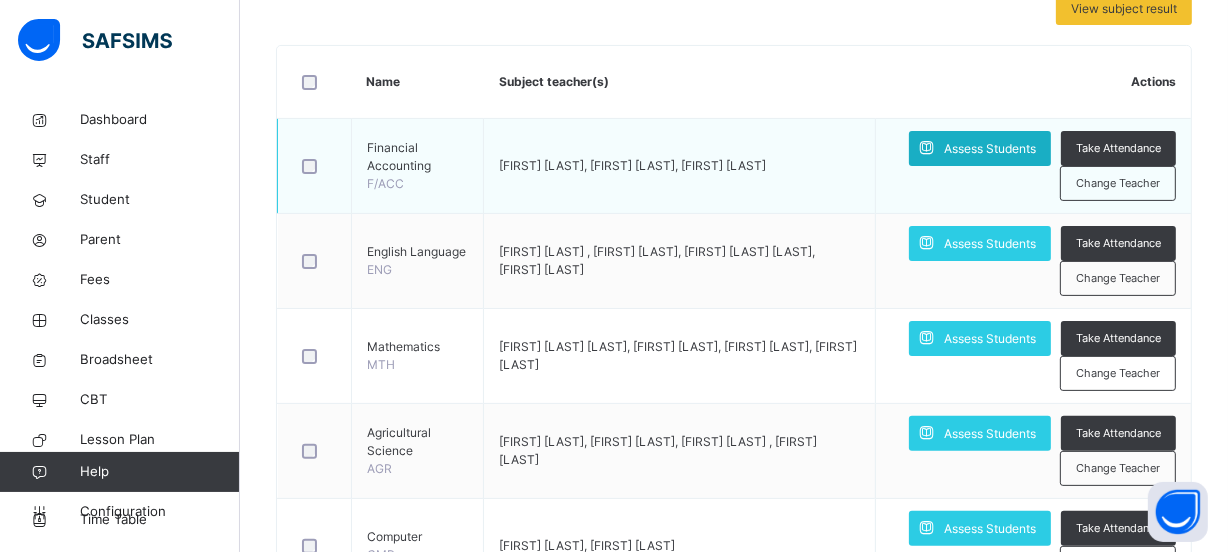 click on "Assess Students" at bounding box center (990, 149) 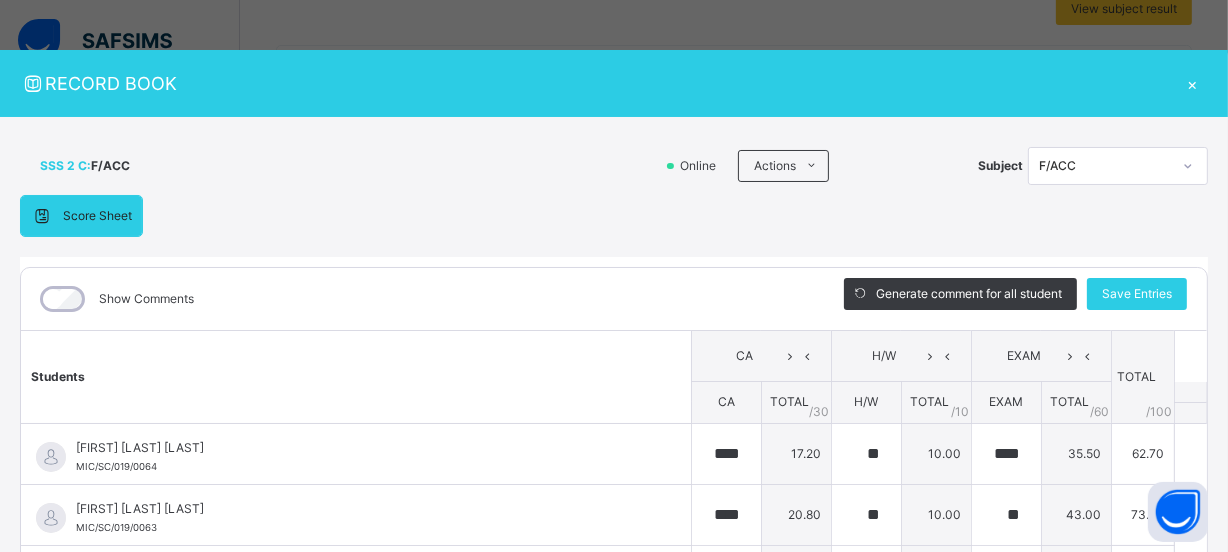 type on "****" 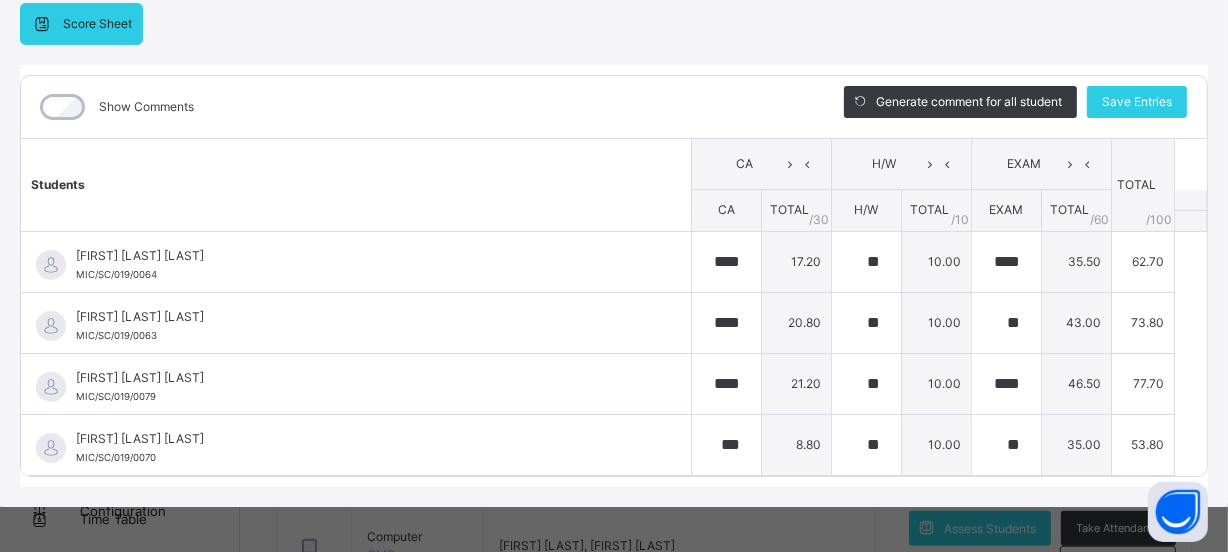 scroll, scrollTop: 195, scrollLeft: 0, axis: vertical 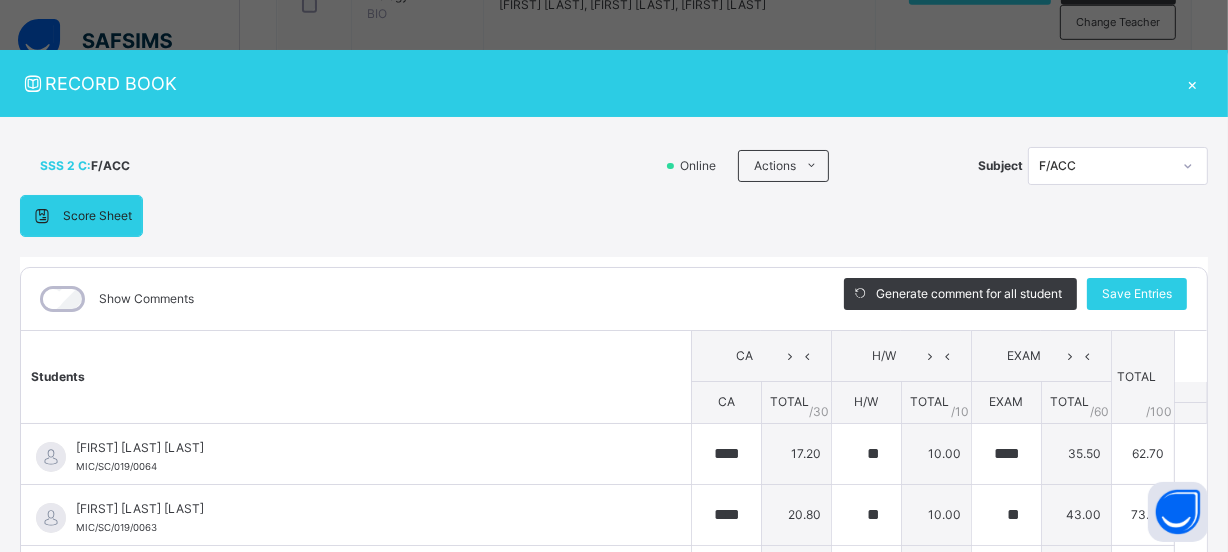 click on "×" at bounding box center (1193, 83) 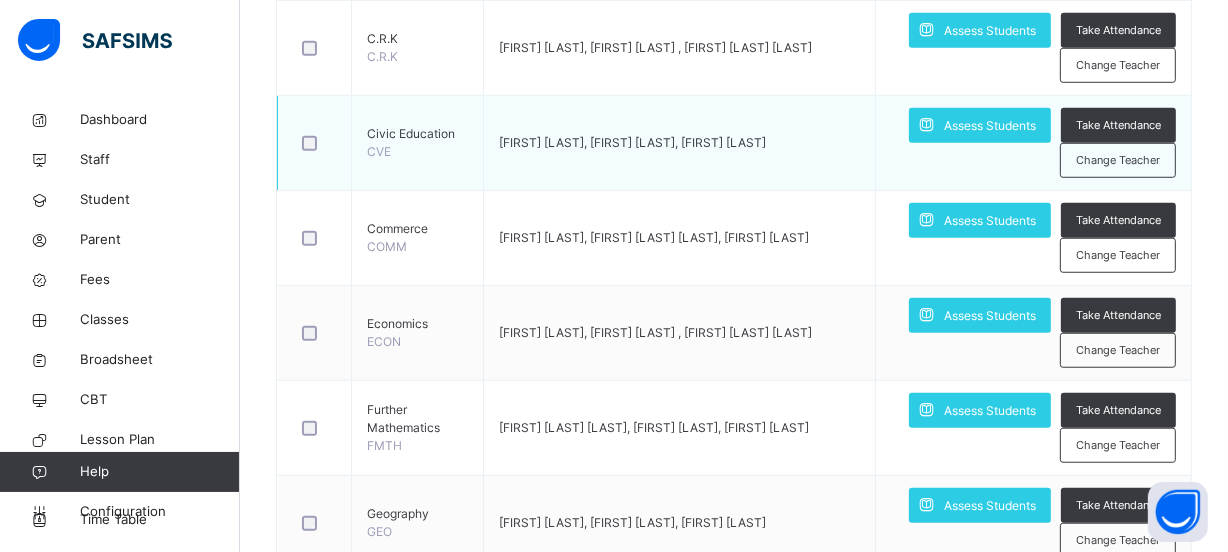 scroll, scrollTop: 1363, scrollLeft: 0, axis: vertical 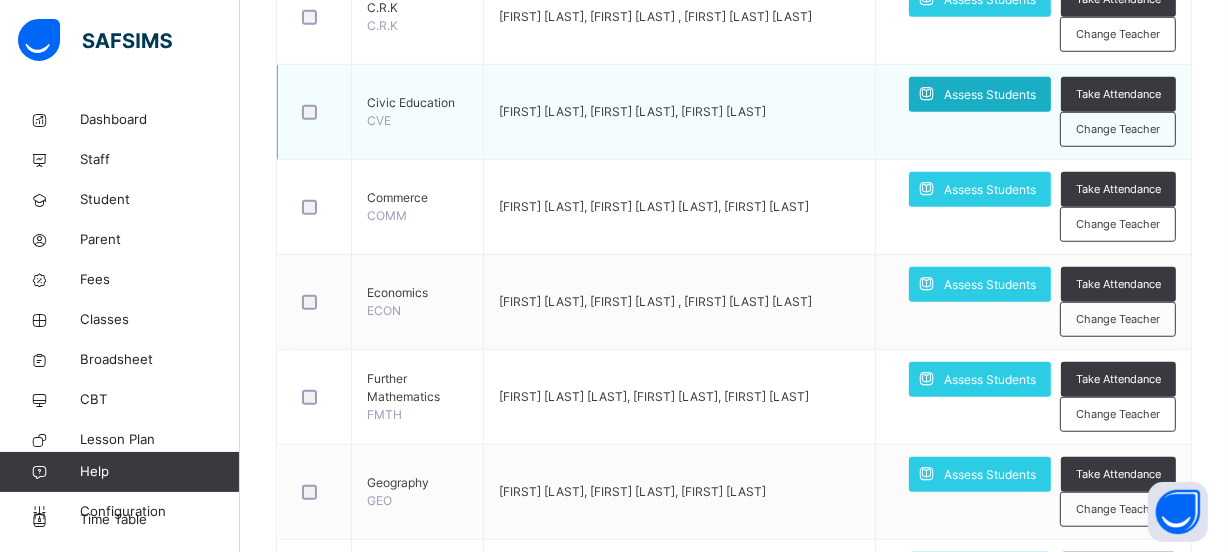 click at bounding box center [926, 94] 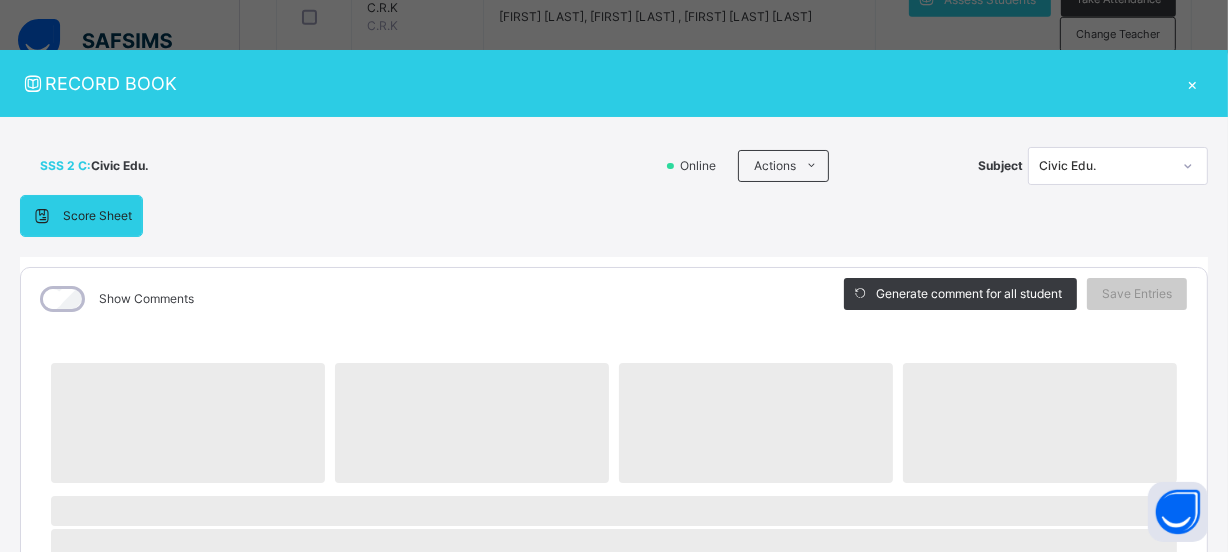 scroll, scrollTop: 181, scrollLeft: 0, axis: vertical 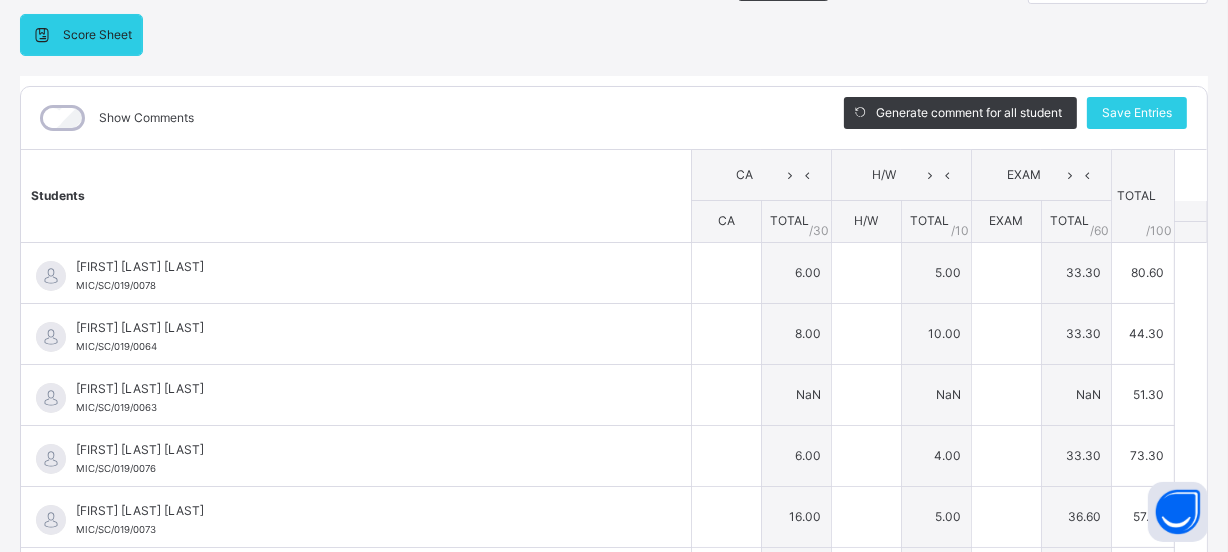 type on "**" 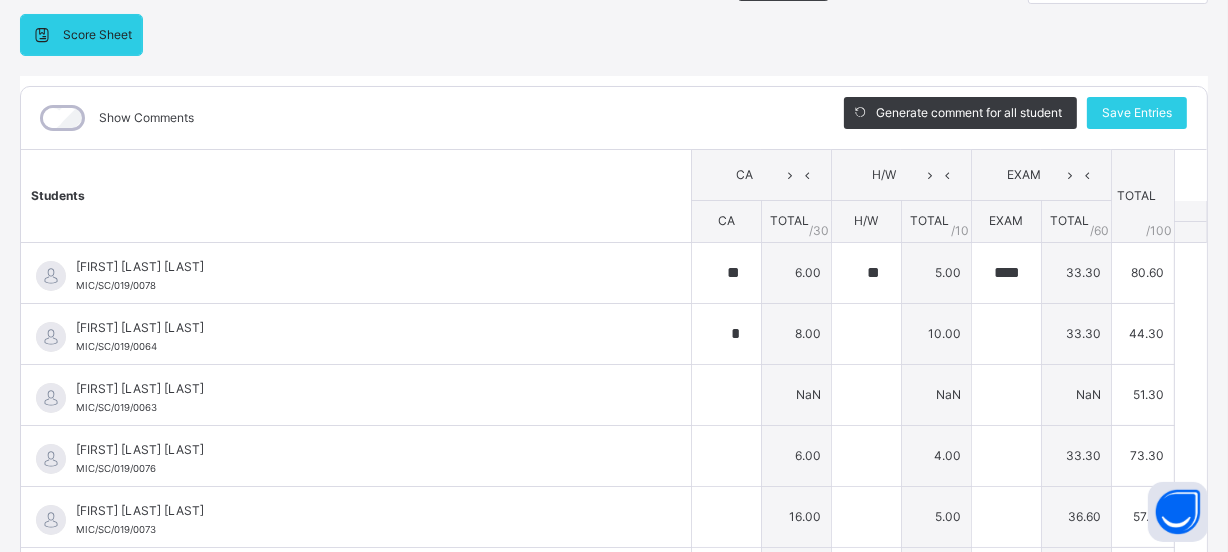 type on "*" 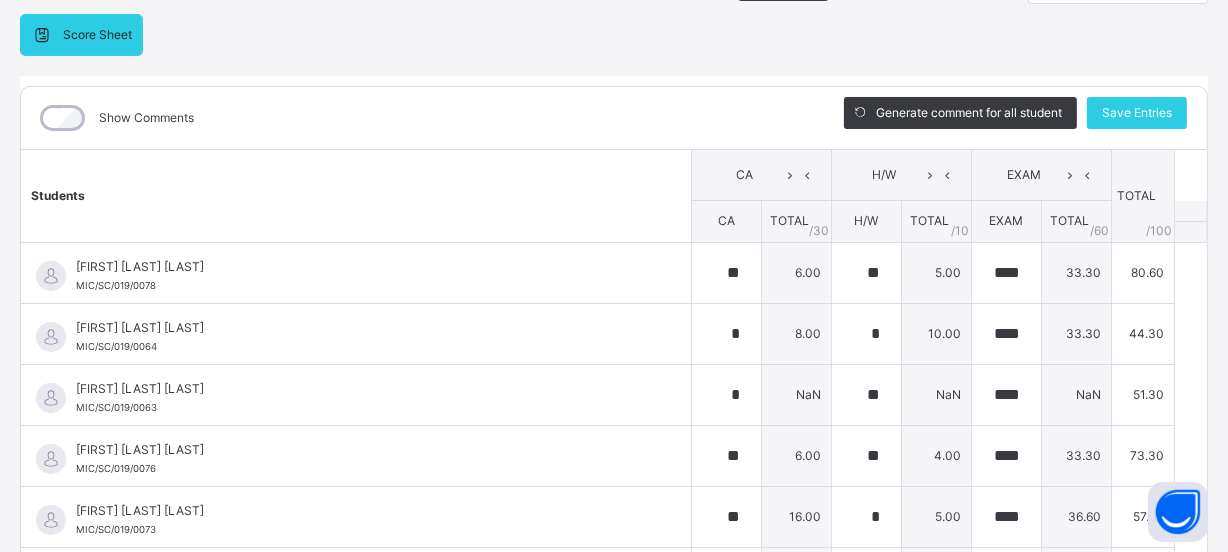 type on "*" 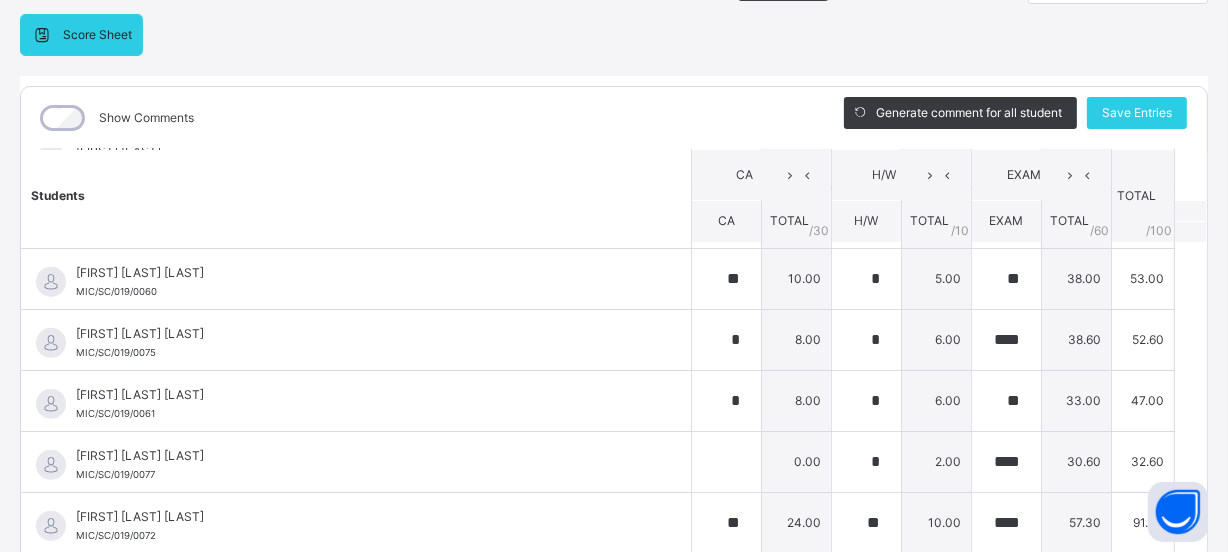 scroll, scrollTop: 1298, scrollLeft: 0, axis: vertical 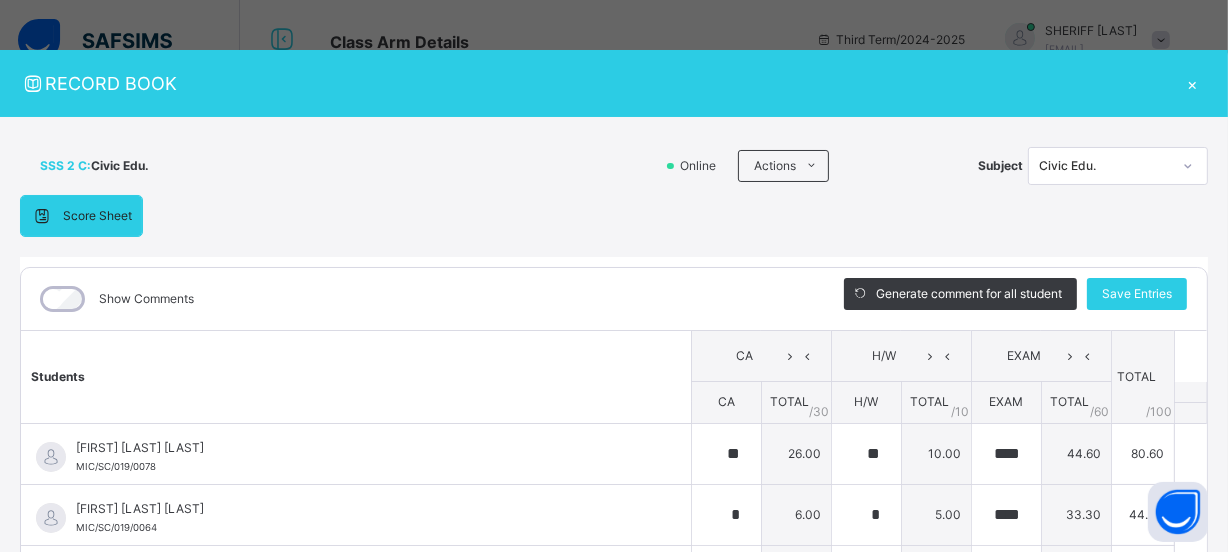 click on "×" at bounding box center [1193, 83] 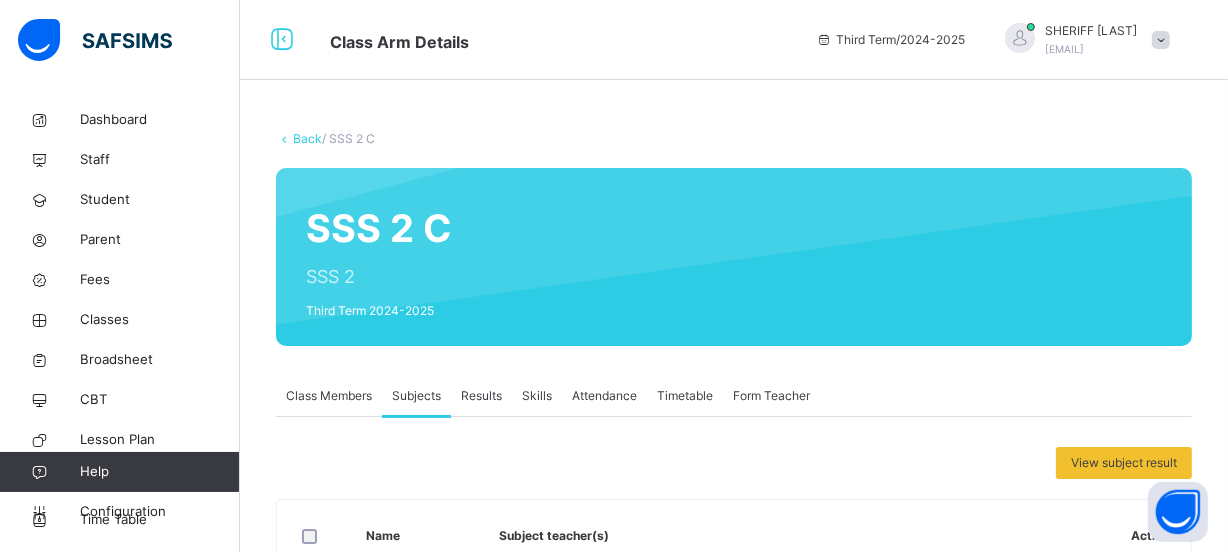 click on "Class Members" at bounding box center (329, 396) 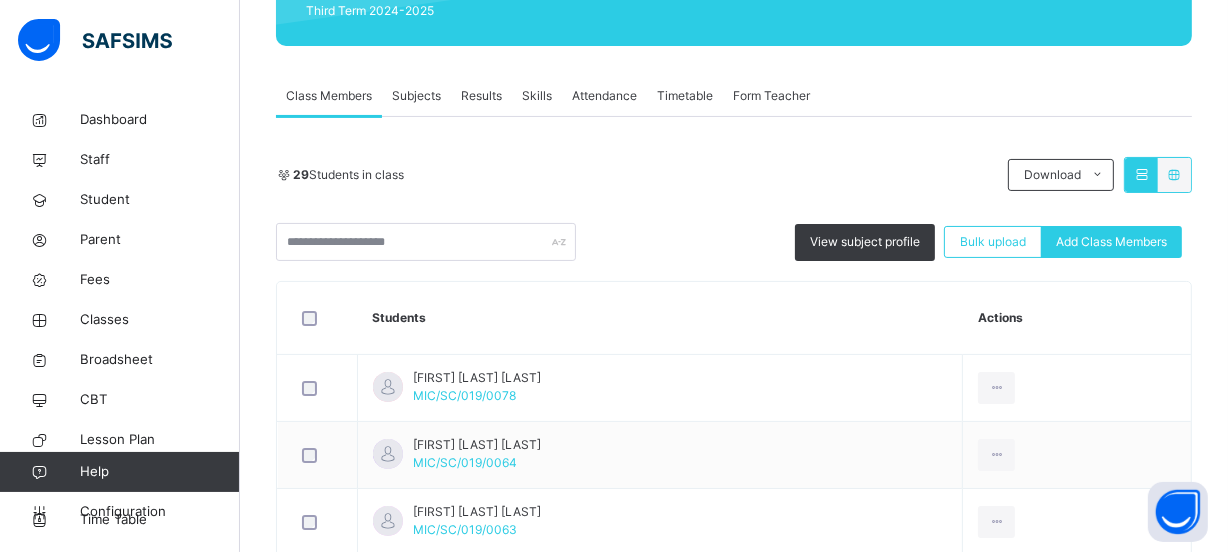 scroll, scrollTop: 181, scrollLeft: 0, axis: vertical 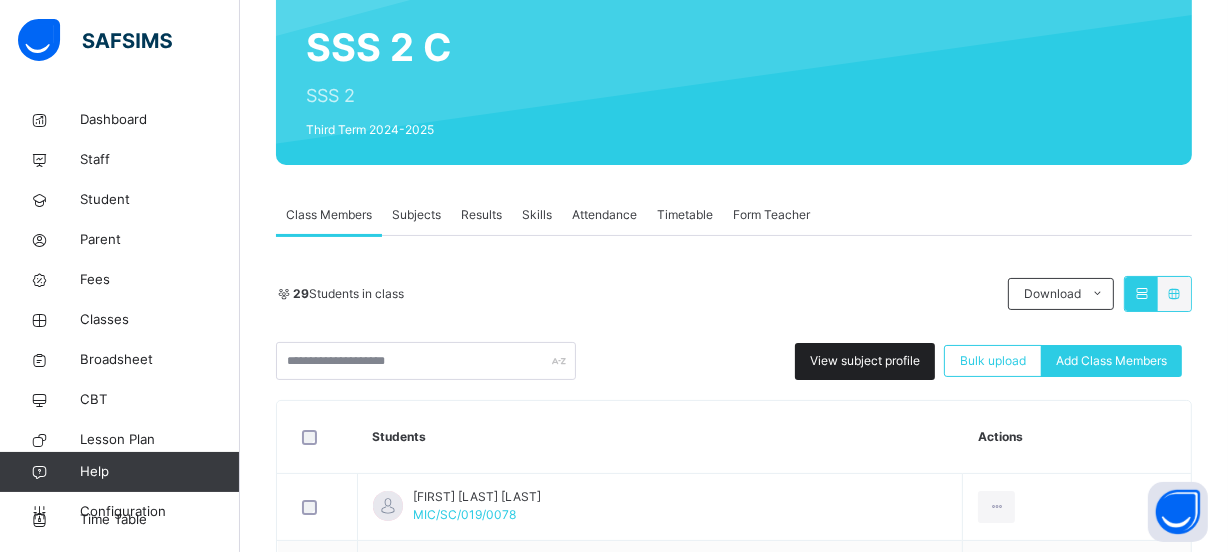 click on "View subject profile" at bounding box center [865, 361] 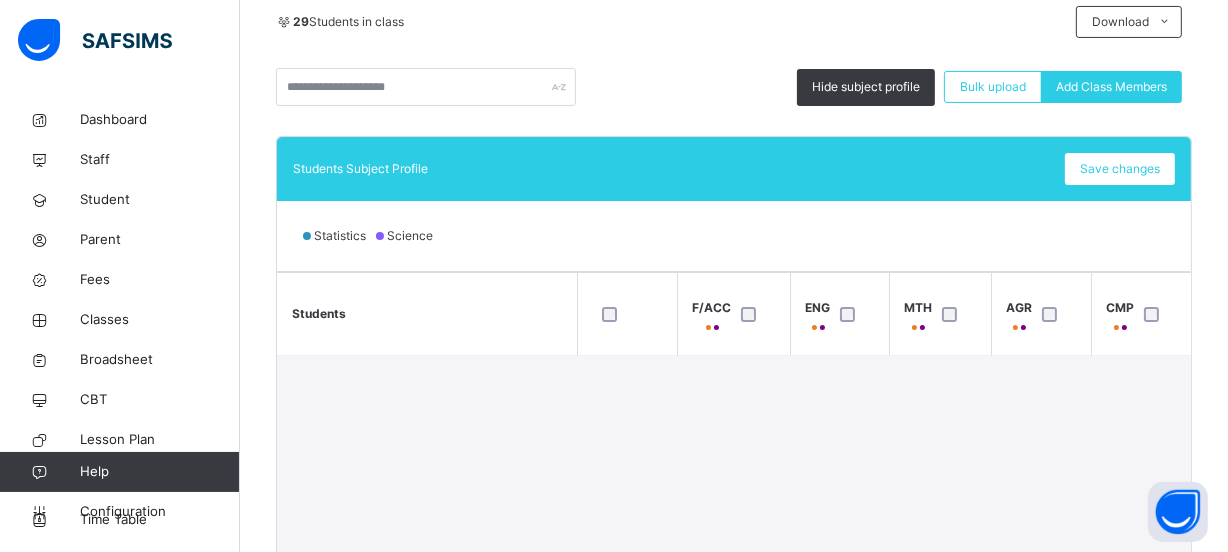 scroll, scrollTop: 454, scrollLeft: 0, axis: vertical 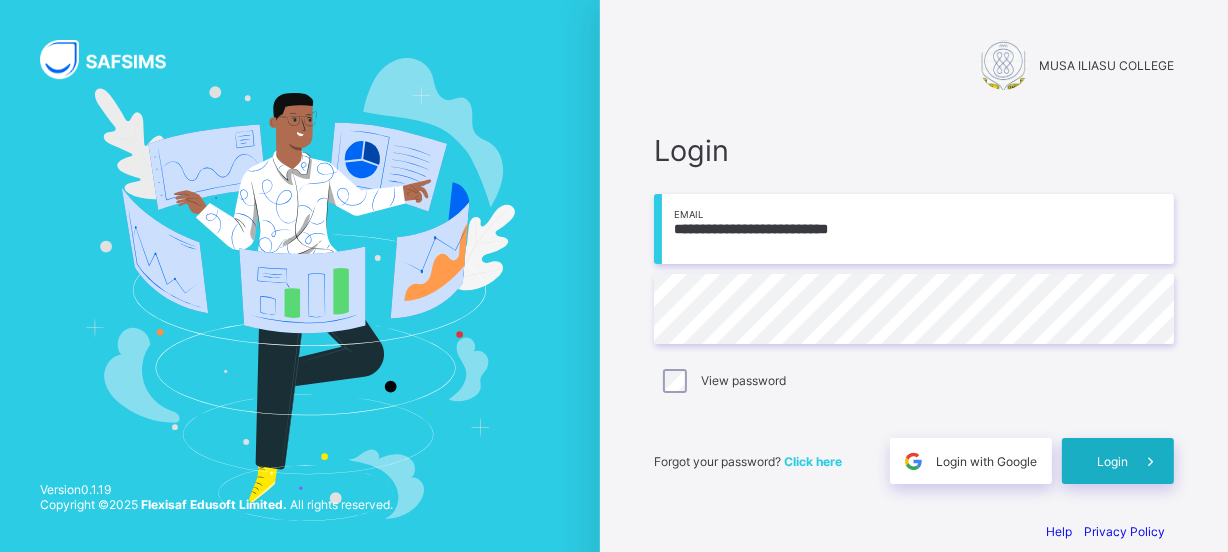 click on "Login" at bounding box center (1118, 461) 